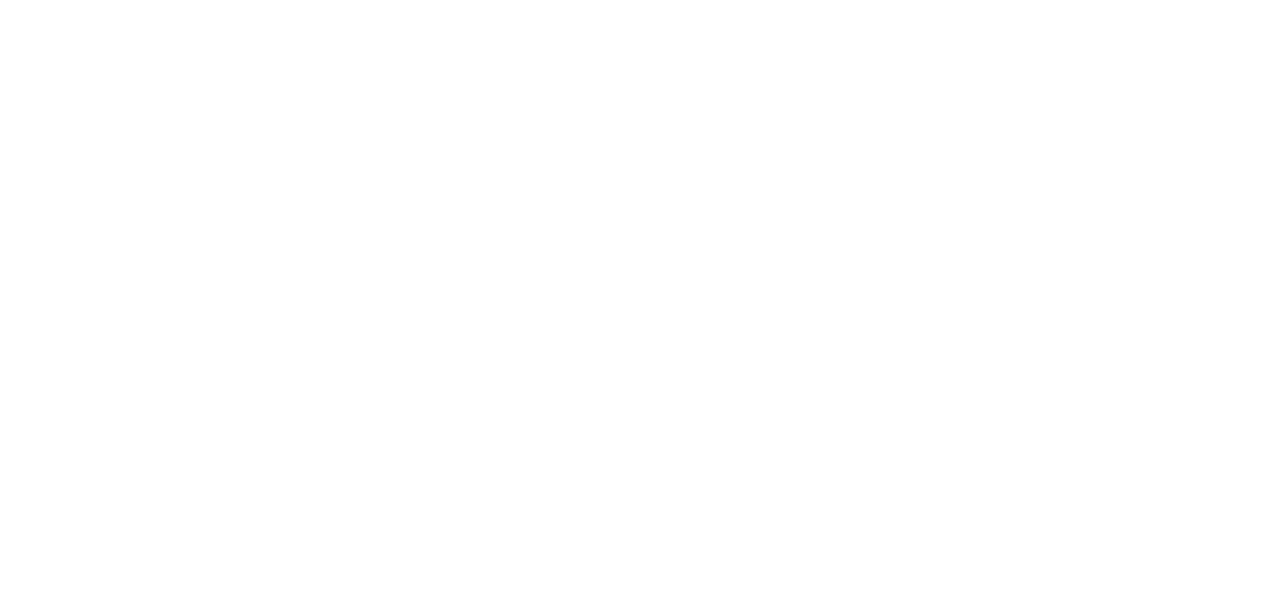 scroll, scrollTop: 0, scrollLeft: 0, axis: both 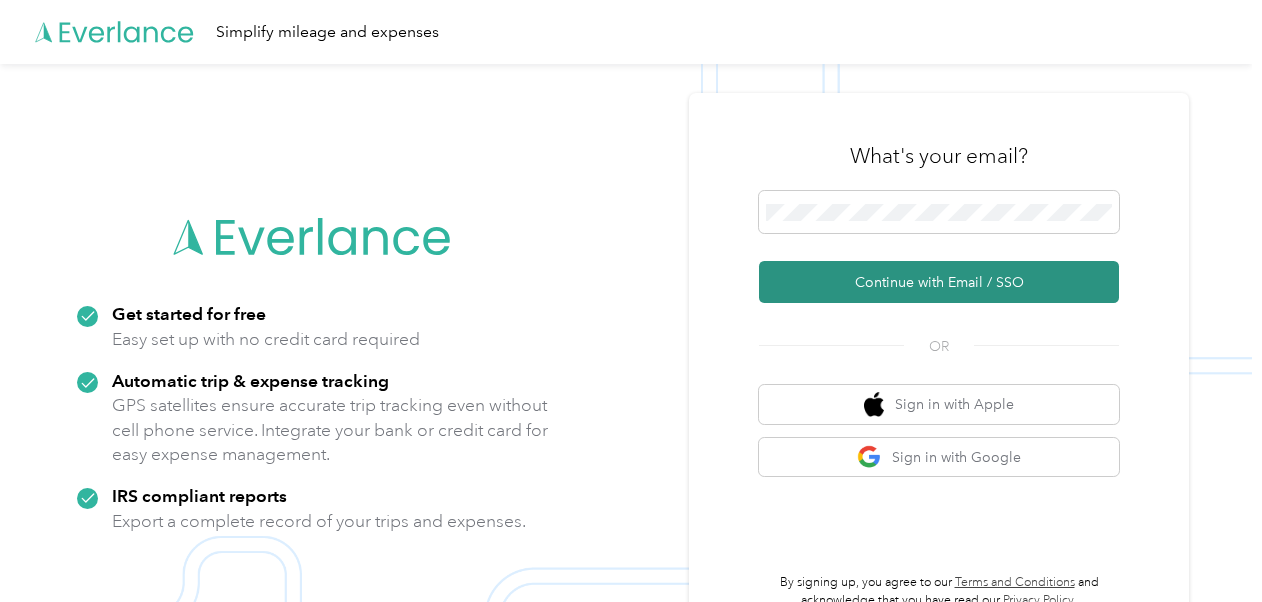 click on "Continue with Email / SSO" at bounding box center (939, 282) 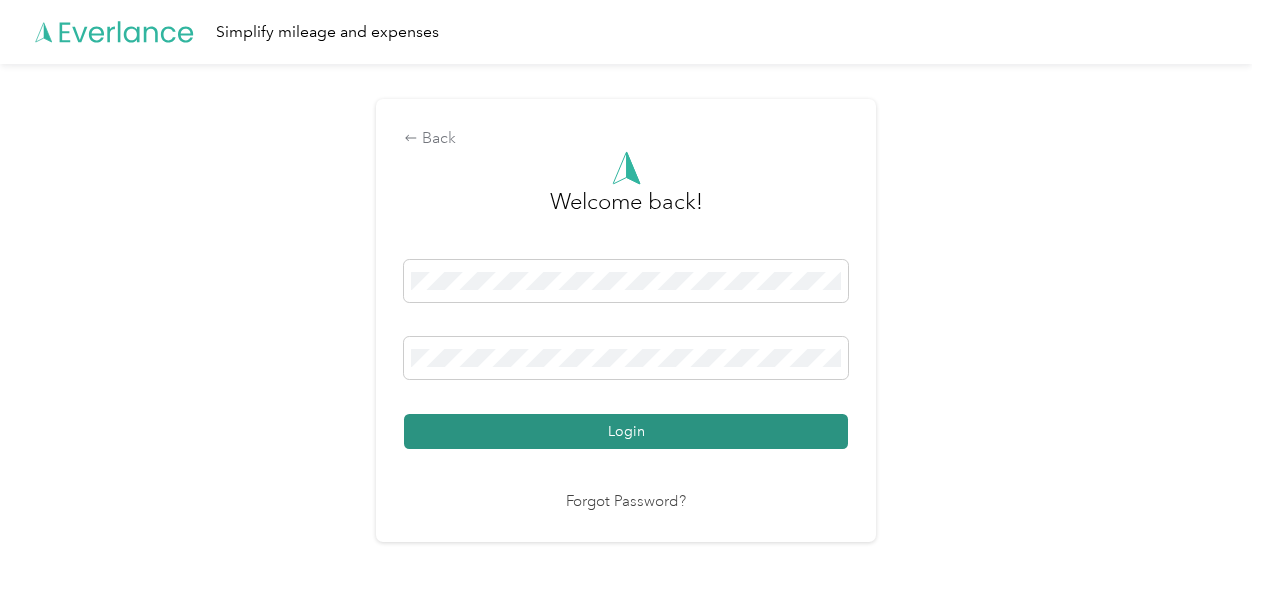 click on "Login" at bounding box center [626, 431] 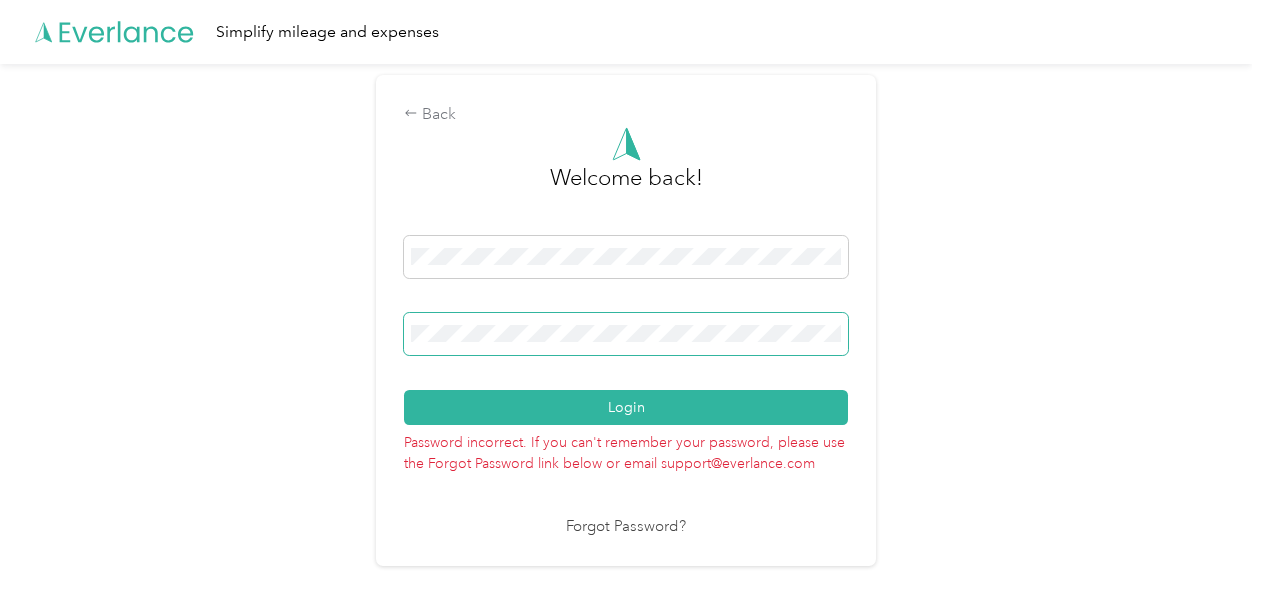 click on "Login" at bounding box center [626, 407] 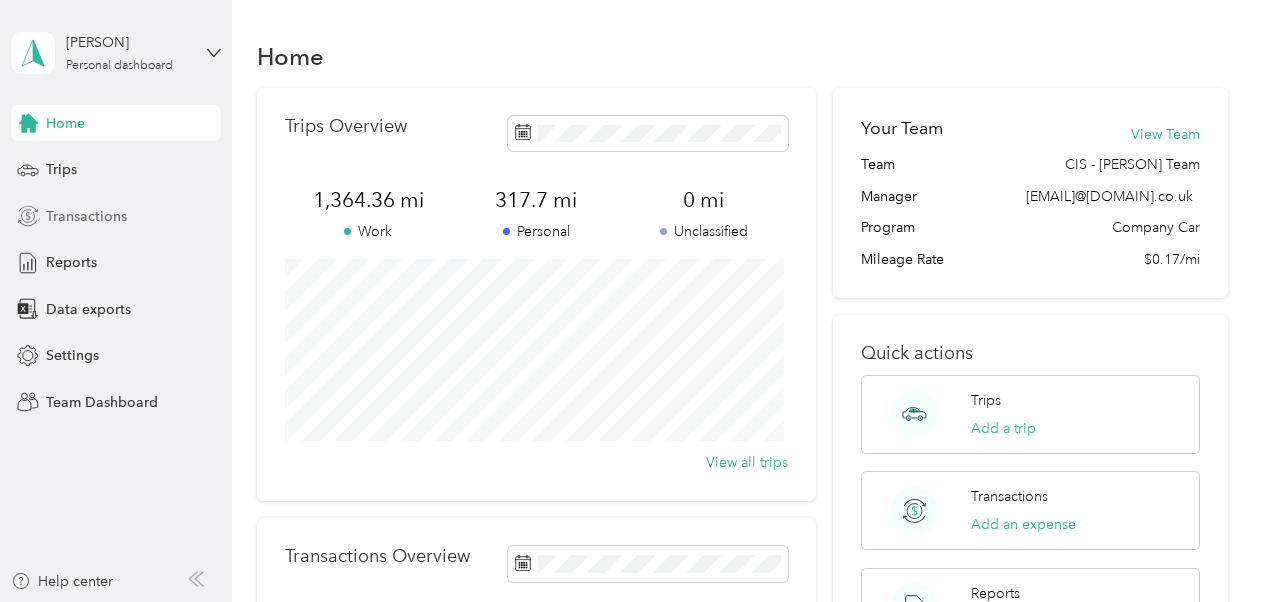 click on "Transactions" at bounding box center (86, 216) 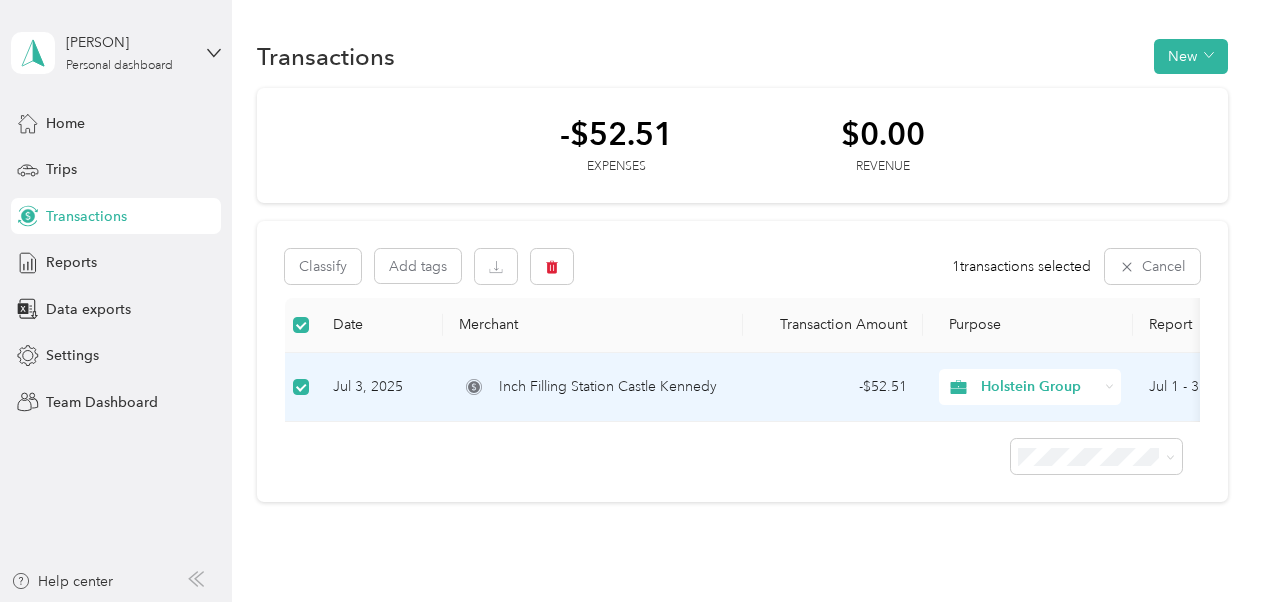 scroll, scrollTop: 0, scrollLeft: 138, axis: horizontal 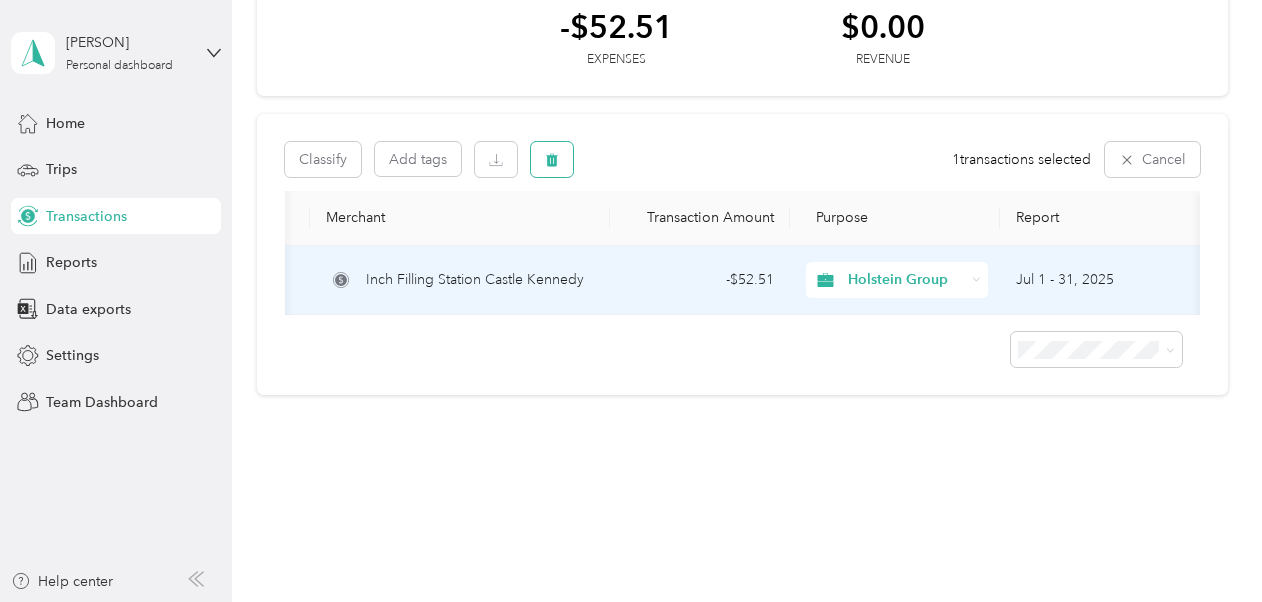 click at bounding box center [552, 159] 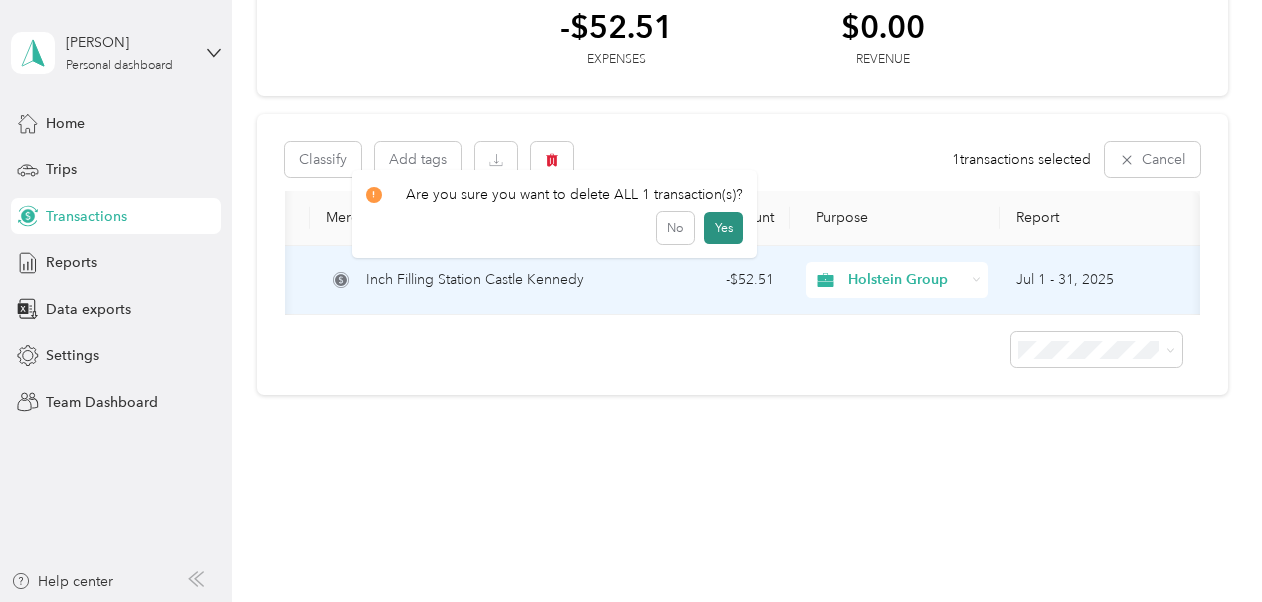 click on "Yes" at bounding box center [723, 228] 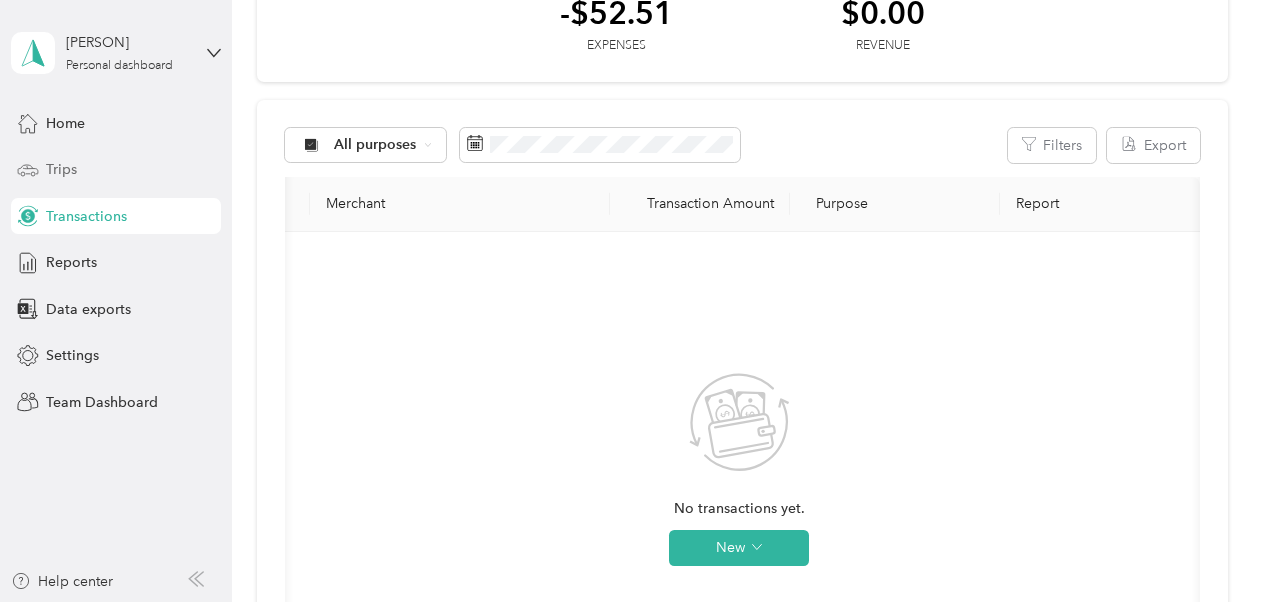 click on "Trips" at bounding box center [116, 170] 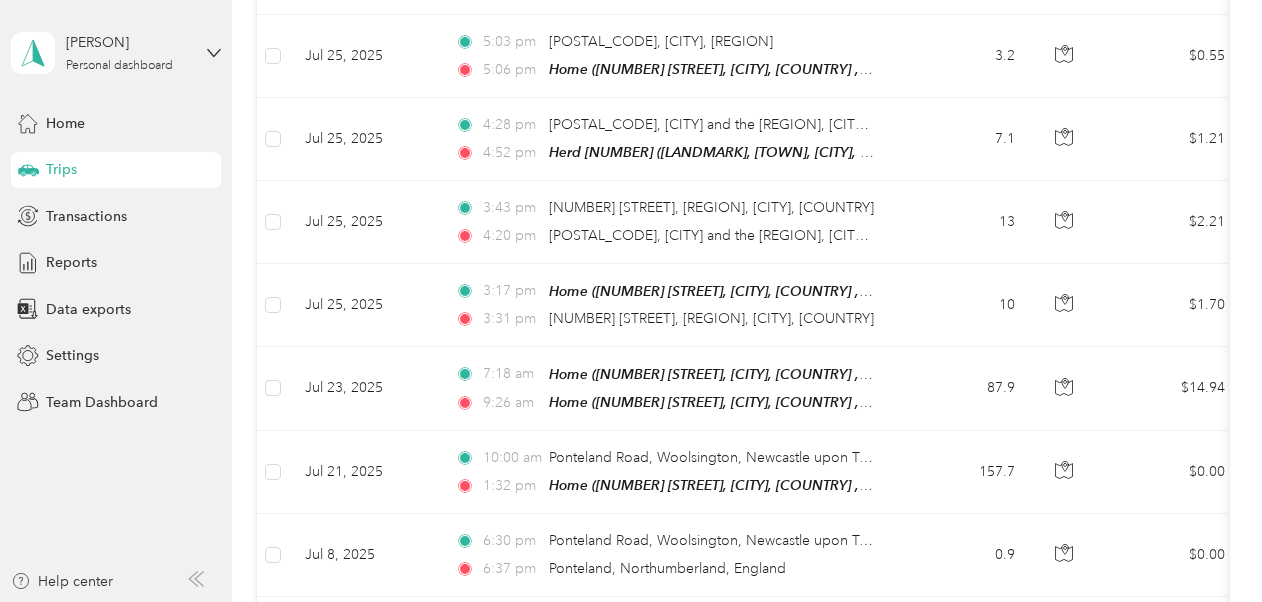scroll, scrollTop: 1100, scrollLeft: 0, axis: vertical 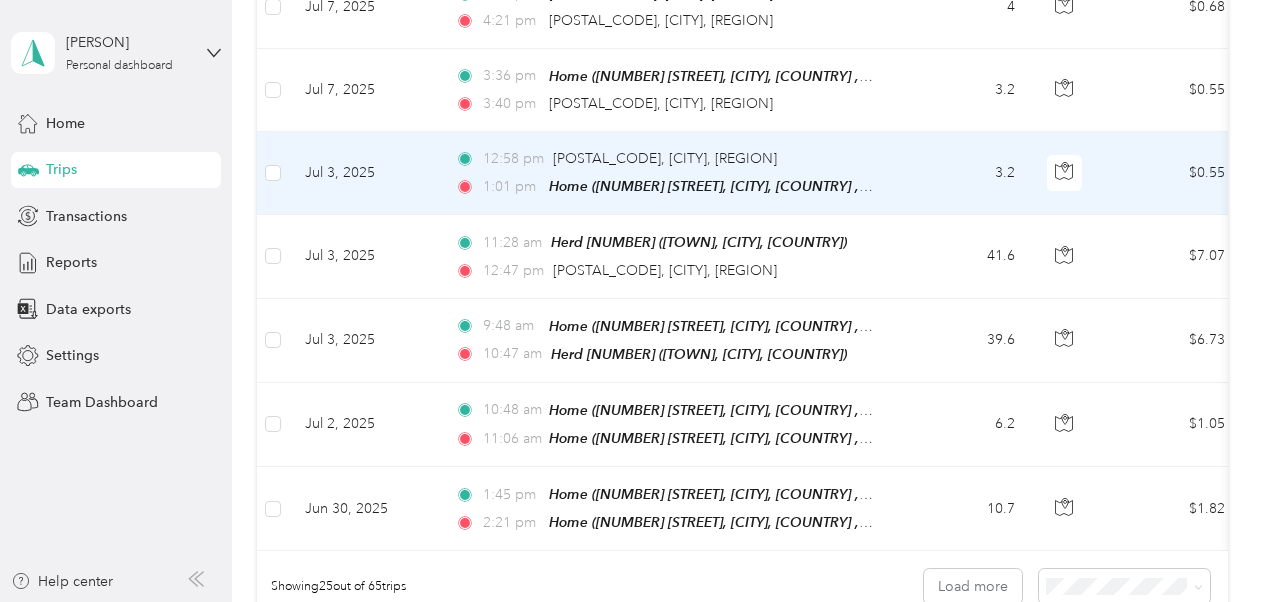 click on "[TIME] [POSTAL_CODE], [CITY], [REGION]: [TIME] Home ([NUMBER] [STREET], [CITY], [COUNTRY] , [CITY], [COUNTRY])" at bounding box center (669, 173) 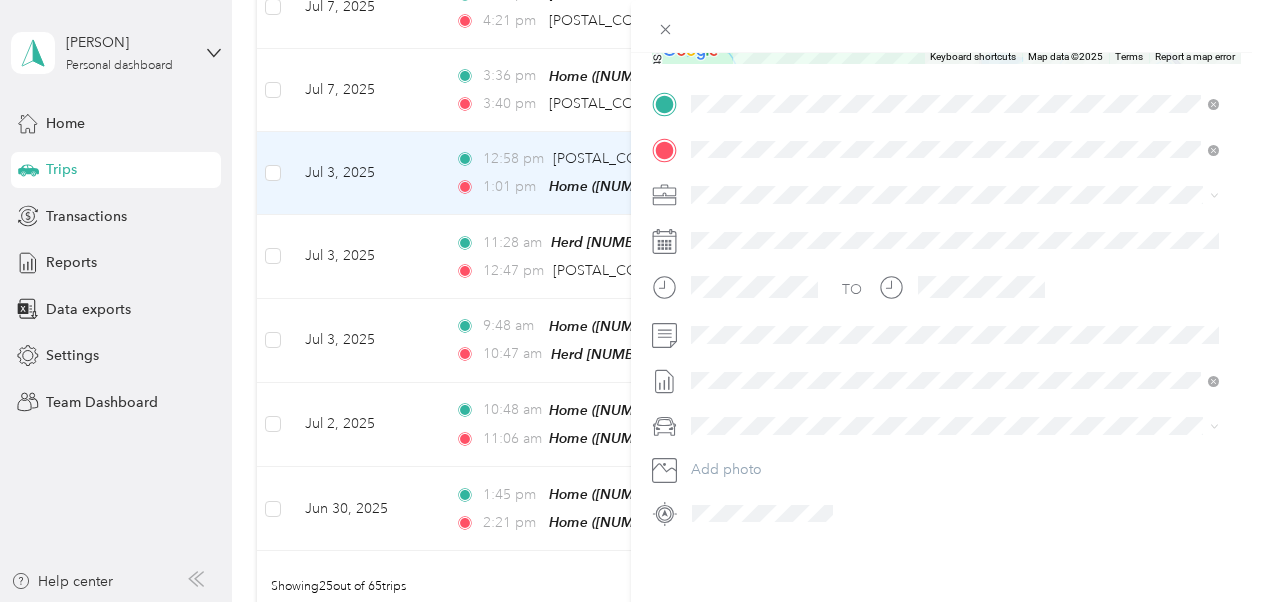 scroll, scrollTop: 400, scrollLeft: 0, axis: vertical 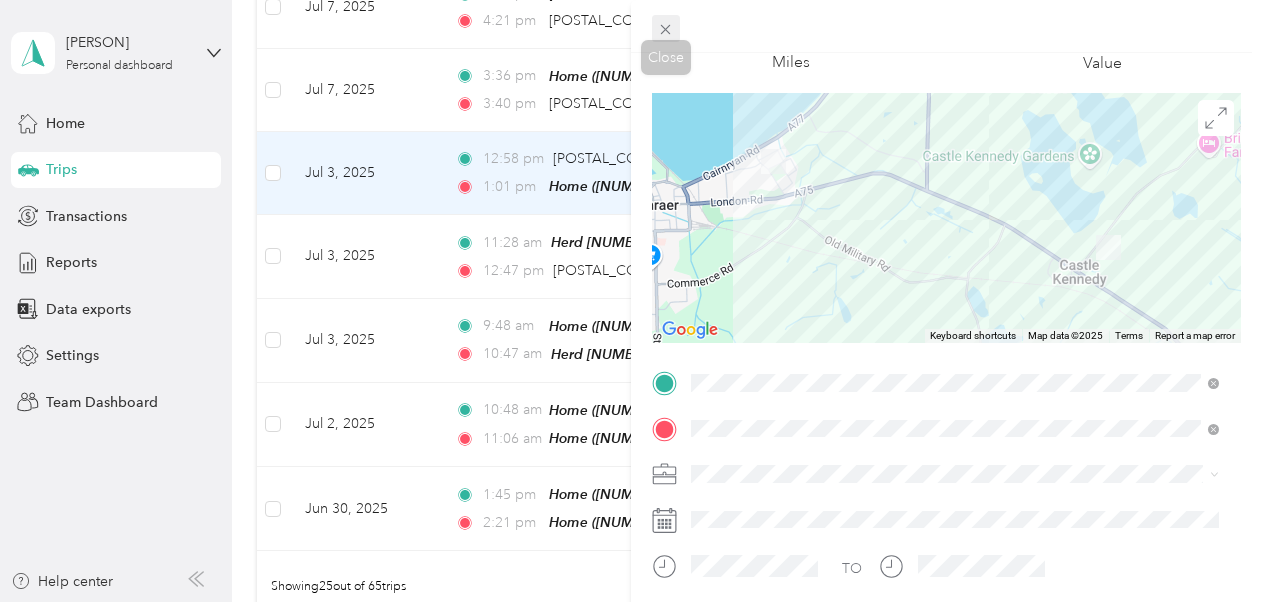 click 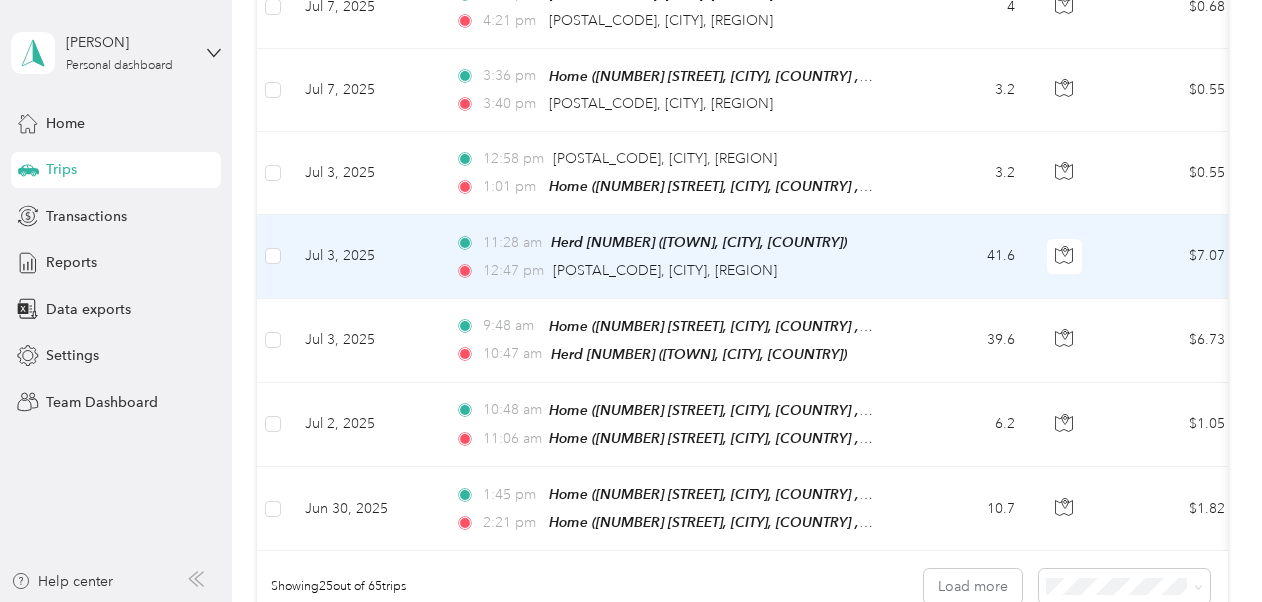 click on "Jul 3, 2025" at bounding box center [364, 256] 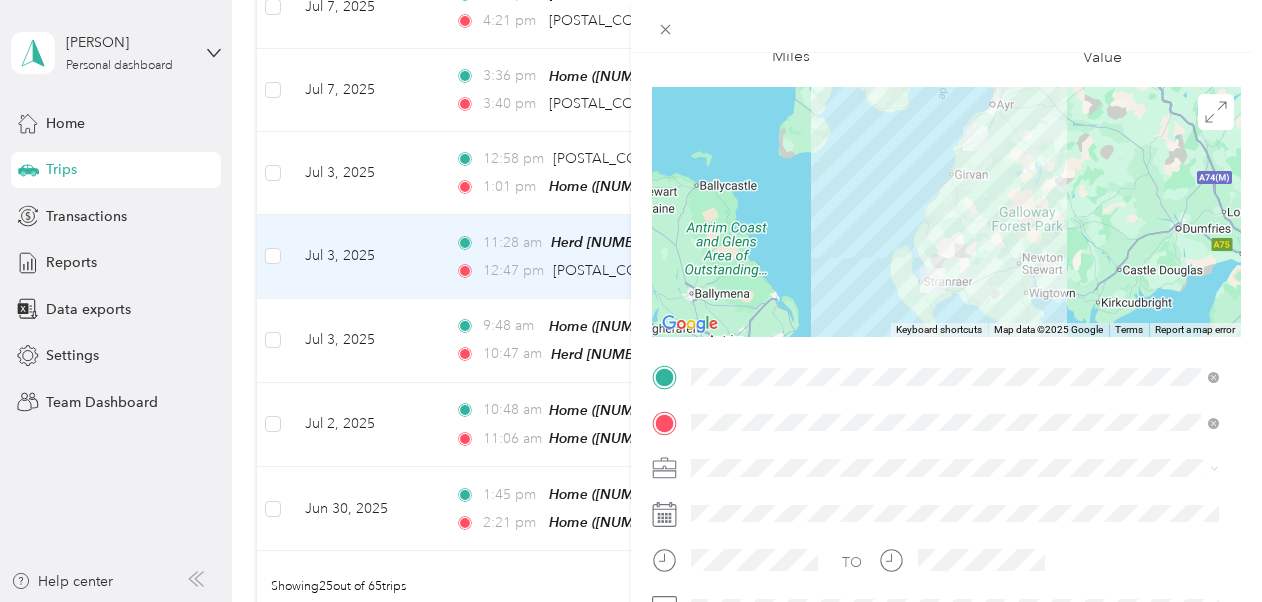 scroll, scrollTop: 0, scrollLeft: 0, axis: both 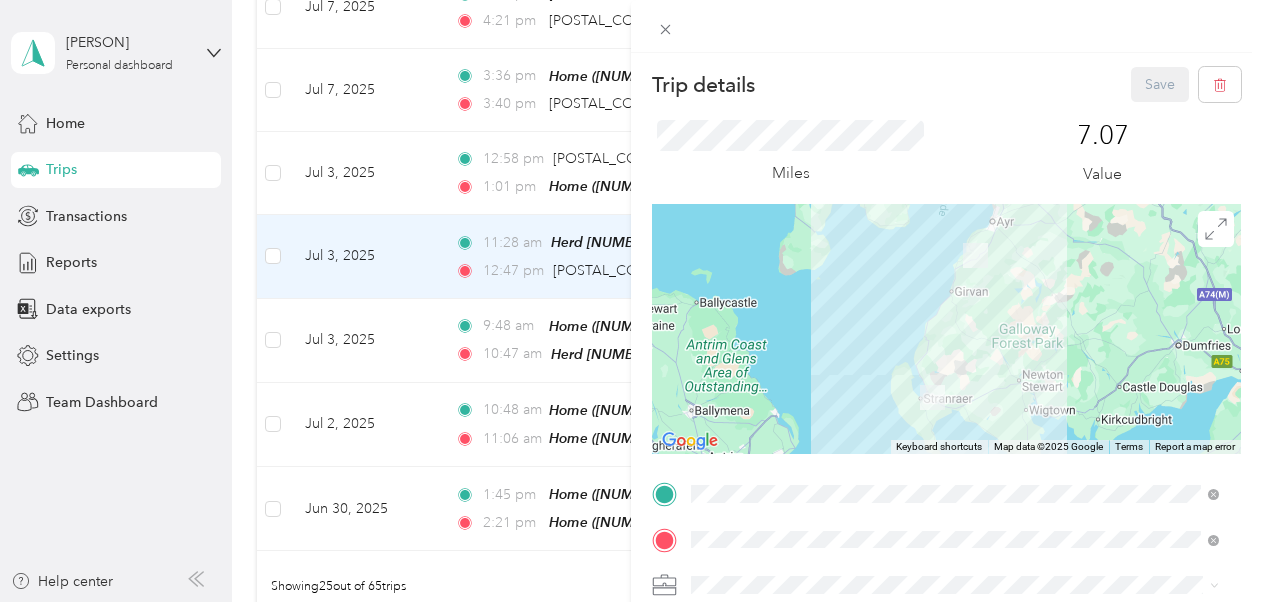 click on "Trip details Save This trip cannot be edited because it is either under review, approved, or paid. Contact your Team Manager to edit it. Miles 7.07 Value  ← Move left → Move right ↑ Move up ↓ Move down + Zoom in - Zoom out Home Jump left by 75% End Jump right by 75% Page Up Jump up by 75% Page Down Jump down by 75% Keyboard shortcuts Map Data Map data ©2025 Google Map data ©2025 Google 20 km  Click to toggle between metric and imperial units Terms Report a map error TO Add photo" at bounding box center (631, 301) 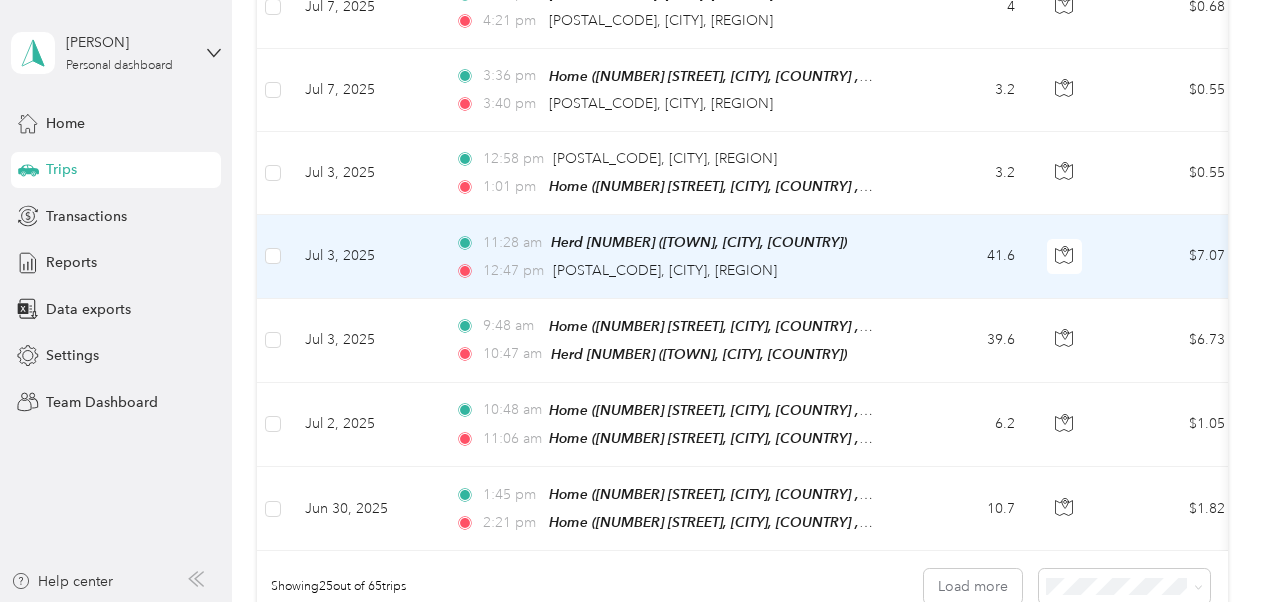 click on "Trip details Save This trip cannot be edited because it is either under review, approved, or paid. Contact your Team Manager to edit it. Miles 7.07 Value  ← Move left → Move right ↑ Move up ↓ Move down + Zoom in - Zoom out Home Jump left by 75% End Jump right by 75% Page Up Jump up by 75% Page Down Jump down by 75% Keyboard shortcuts Map Data Map data ©2025 Google Map data ©2025 Google 20 km  Click to toggle between metric and imperial units Terms Report a map error TO Add photo" at bounding box center (626, 602) 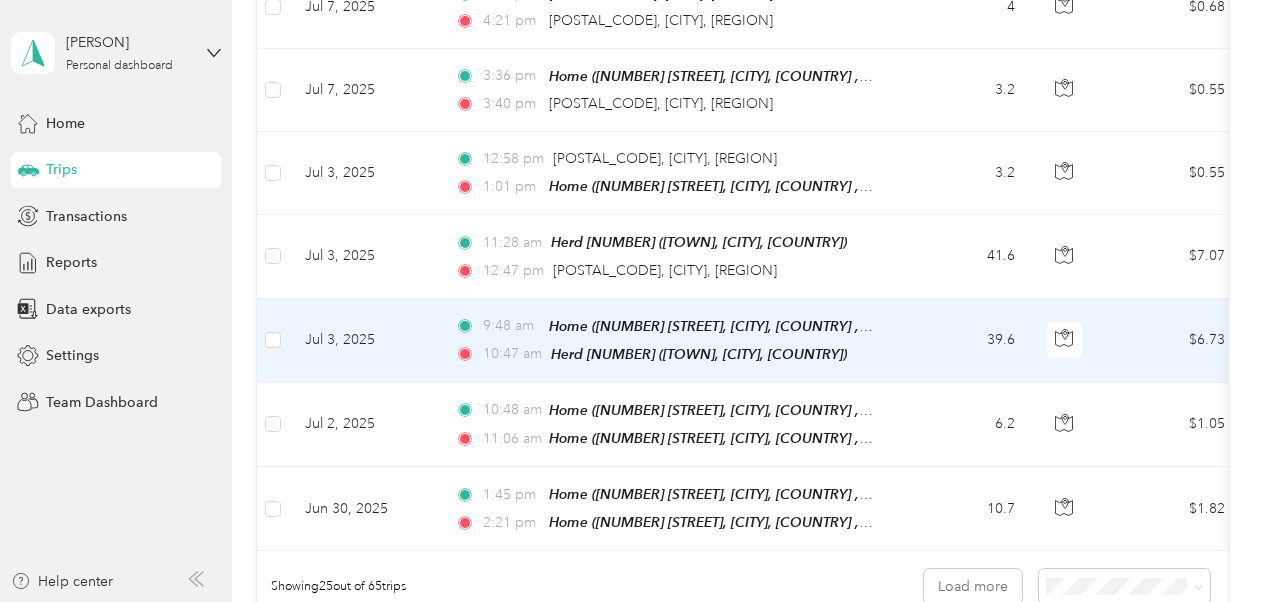 click on "Jul 3, 2025" at bounding box center [364, 341] 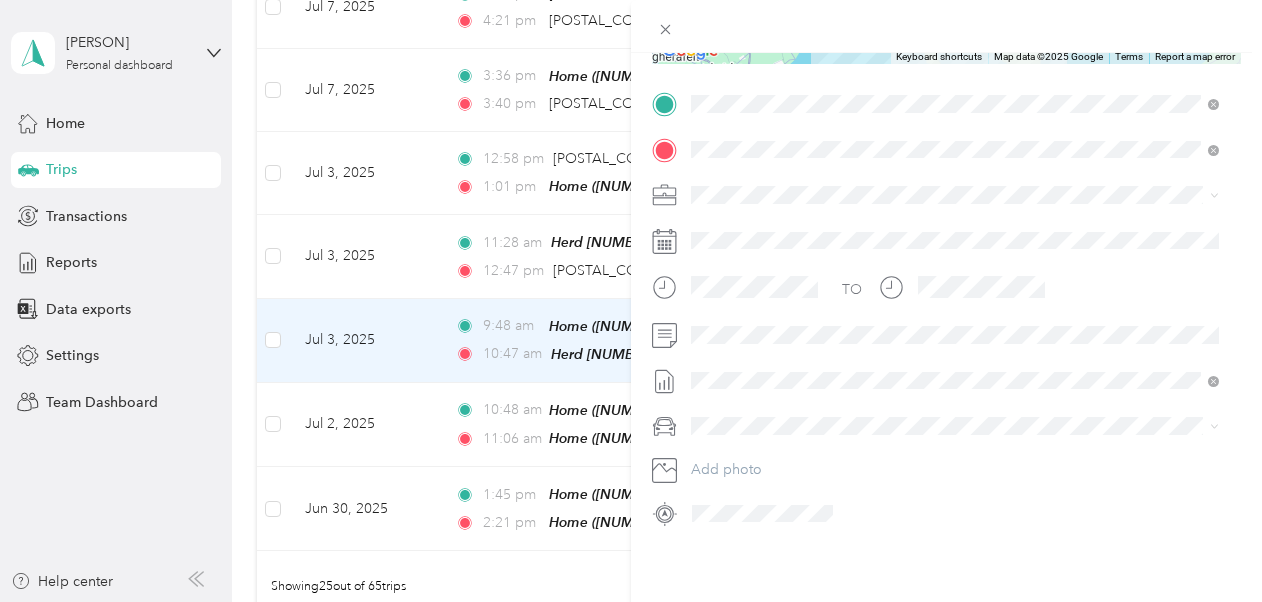 scroll, scrollTop: 398, scrollLeft: 0, axis: vertical 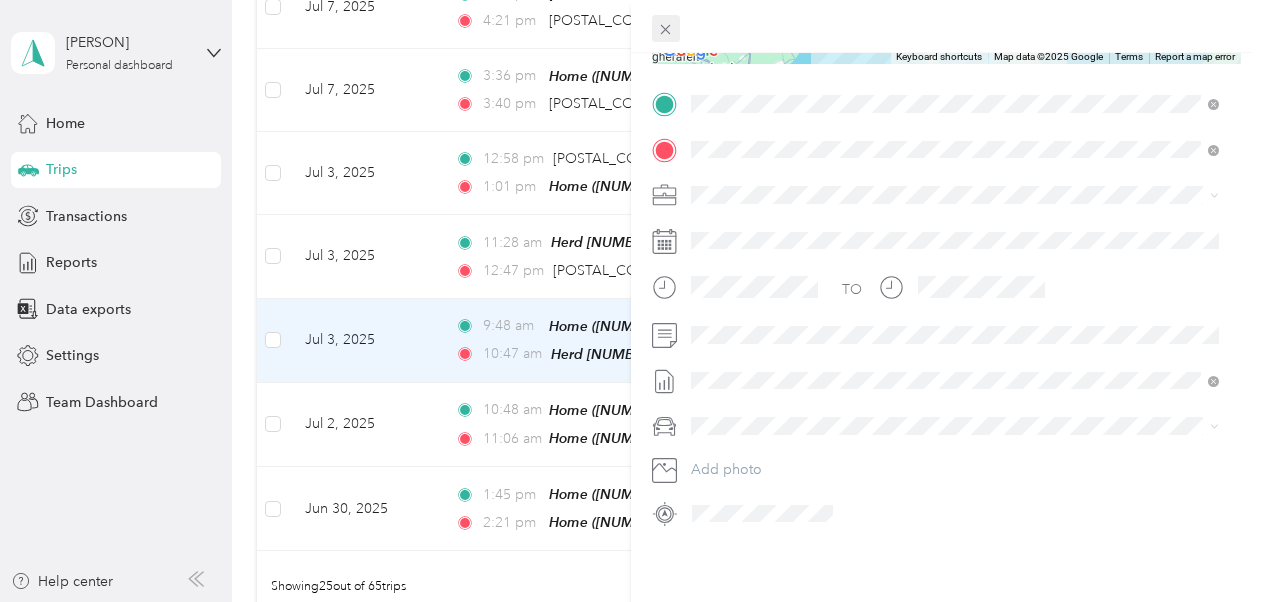 click 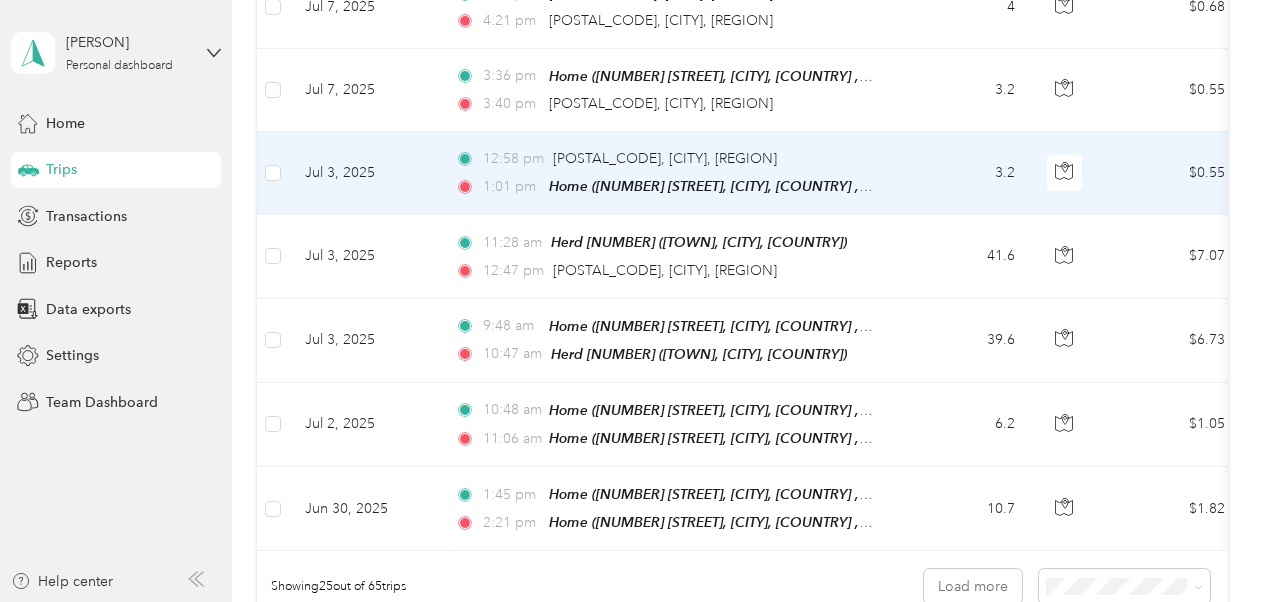 click on "Jul 3, 2025" at bounding box center [364, 173] 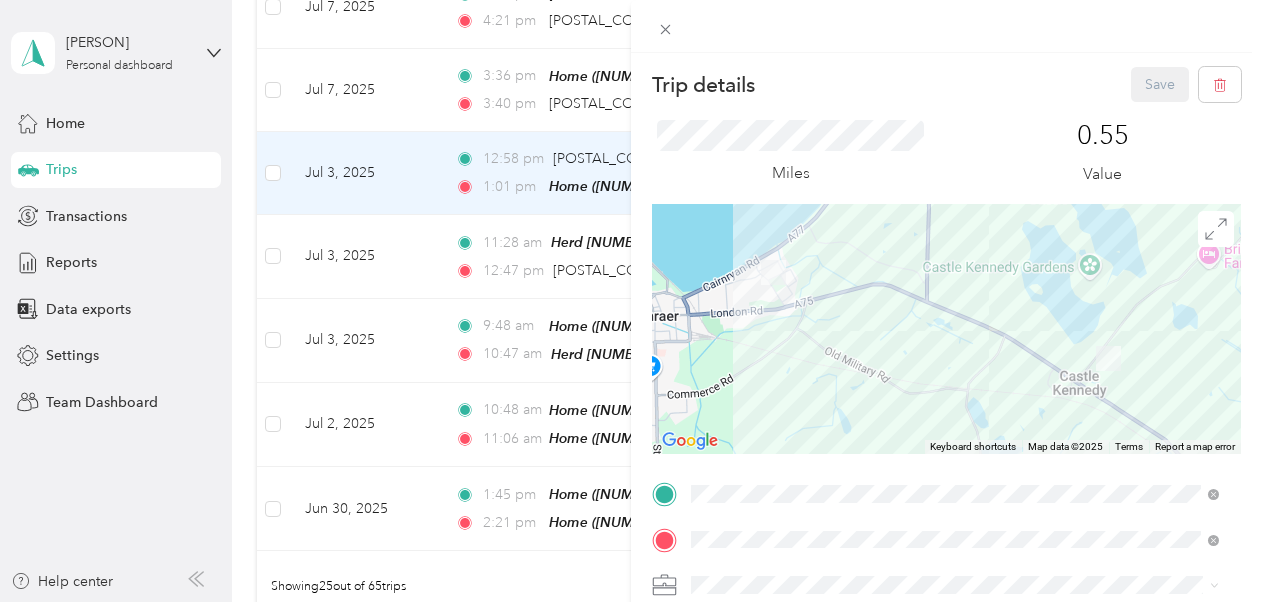 click on "Trip details Save This trip cannot be edited because it is either under review, approved, or paid. Contact your Team Manager to edit it. Miles 0.55 Value  ← Move left → Move right ↑ Move up ↓ Move down + Zoom in - Zoom out Home Jump left by 75% End Jump right by 75% Page Up Jump up by 75% Page Down Jump down by 75% Keyboard shortcuts Map Data Map data ©2025 Map data ©2025 500 m  Click to toggle between metric and imperial units Terms Report a map error TO Add photo" at bounding box center [631, 301] 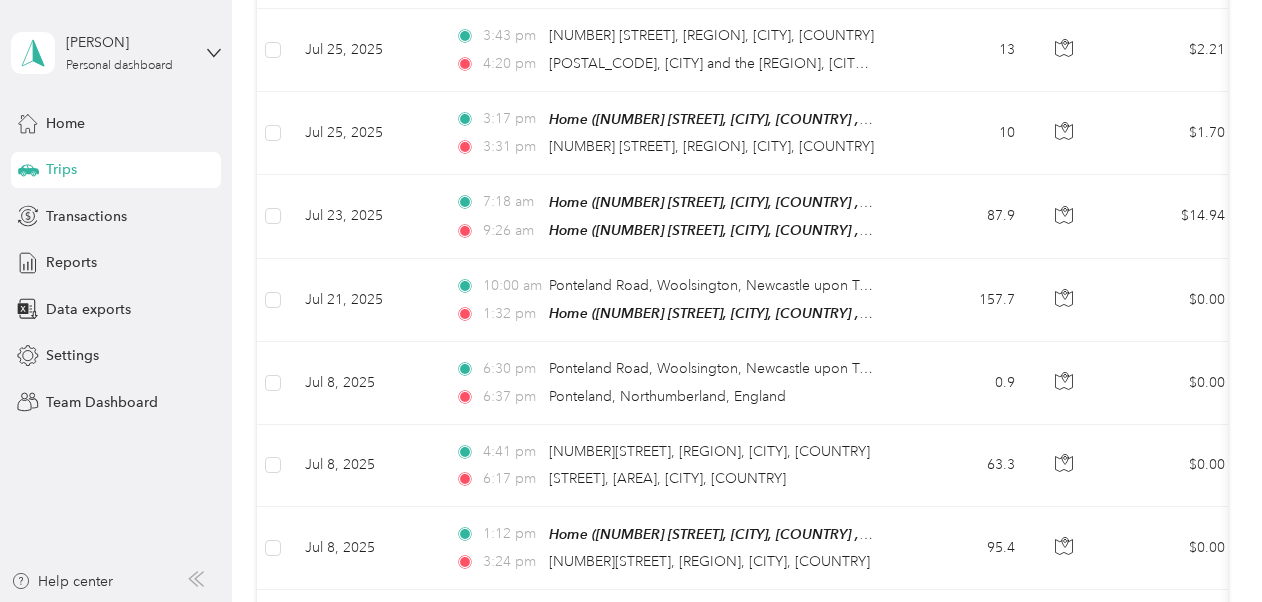 scroll, scrollTop: 1008, scrollLeft: 0, axis: vertical 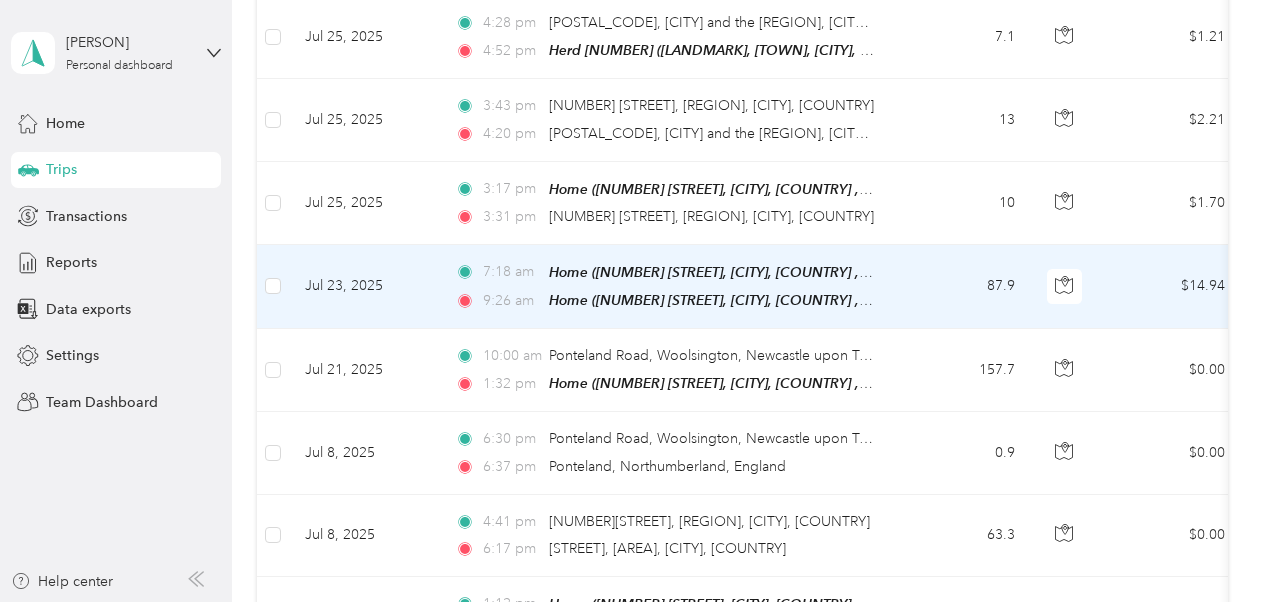 click on "Jul 23, 2025" at bounding box center [364, 287] 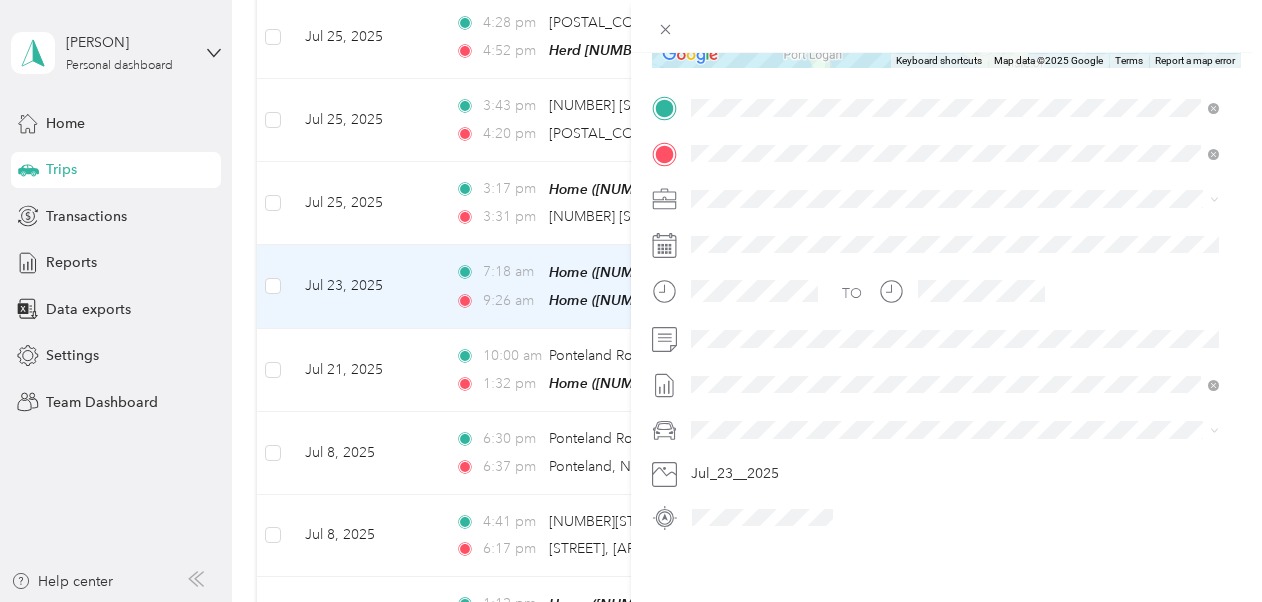 scroll, scrollTop: 404, scrollLeft: 0, axis: vertical 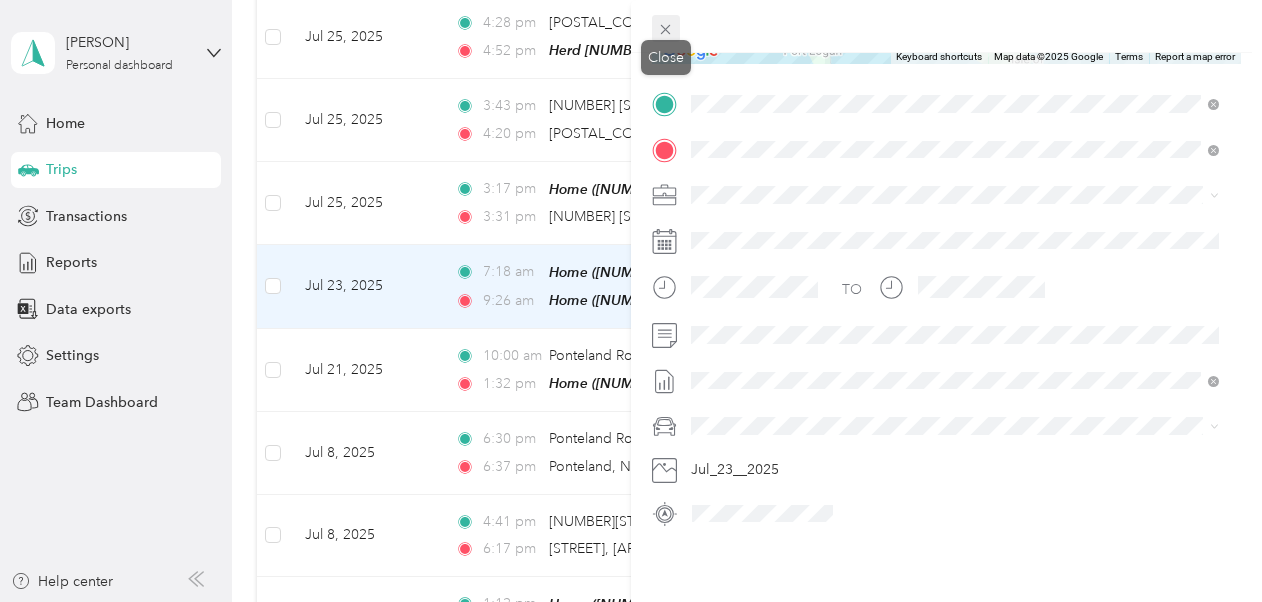 click 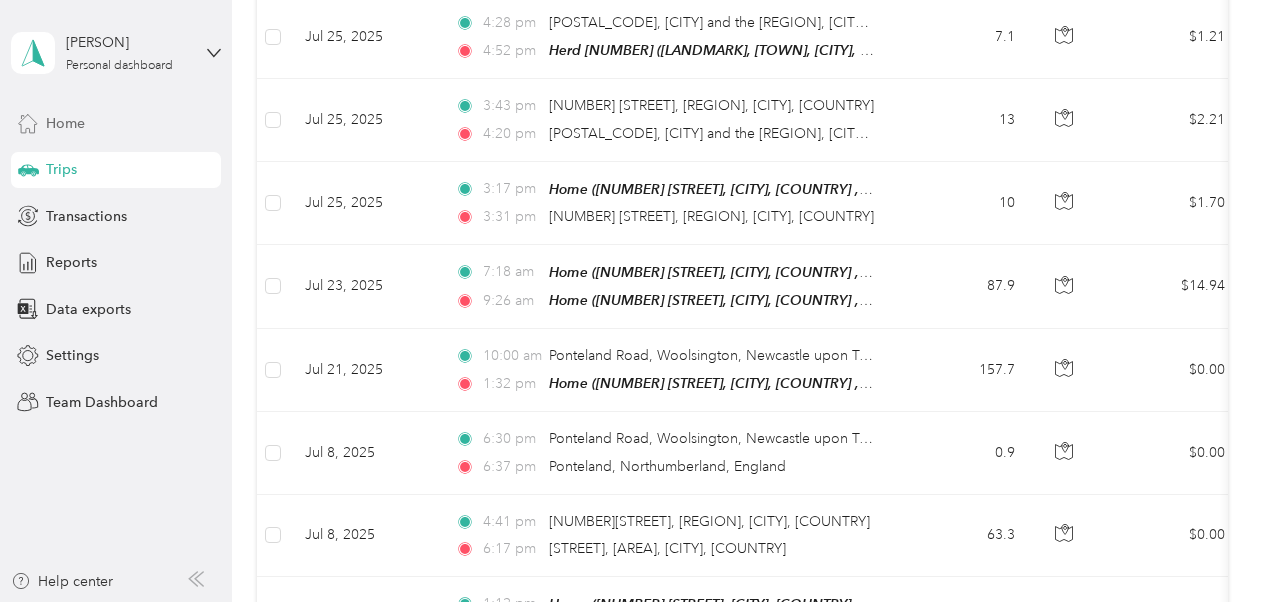 click on "Home" at bounding box center [116, 123] 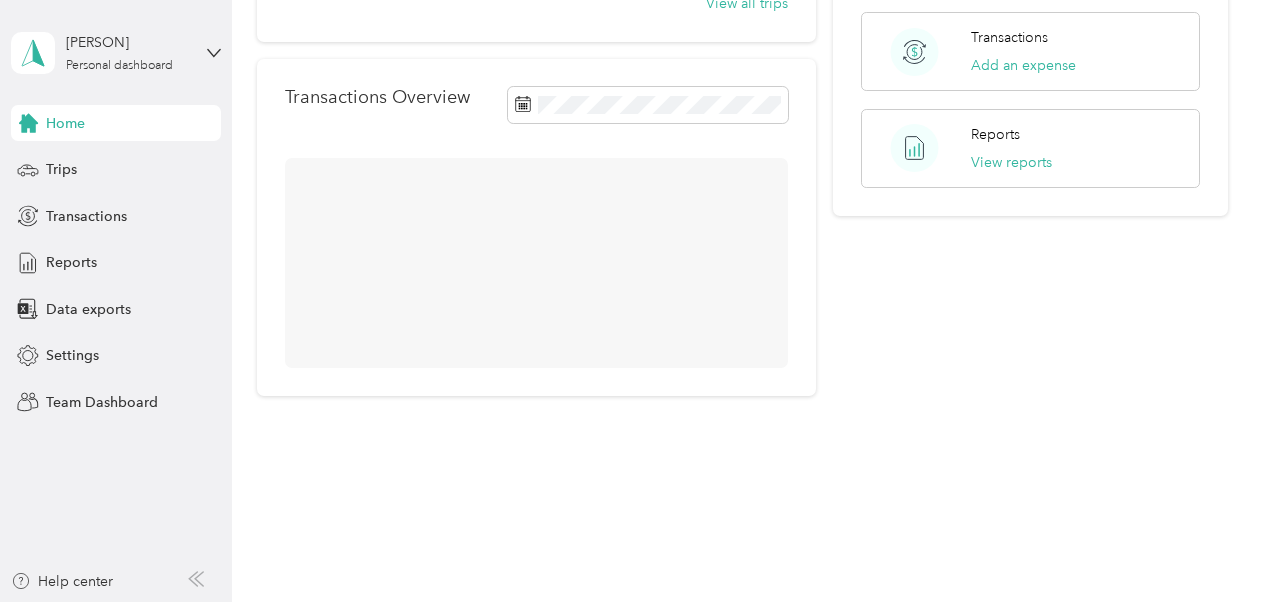 scroll, scrollTop: 415, scrollLeft: 0, axis: vertical 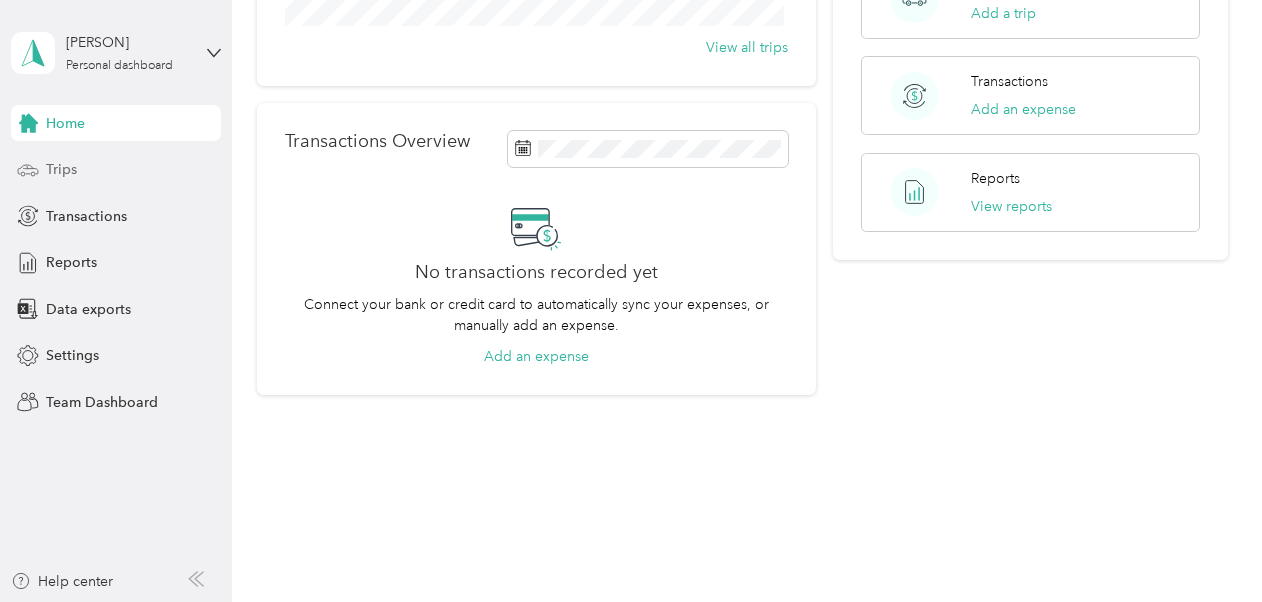click on "Trips" at bounding box center [116, 170] 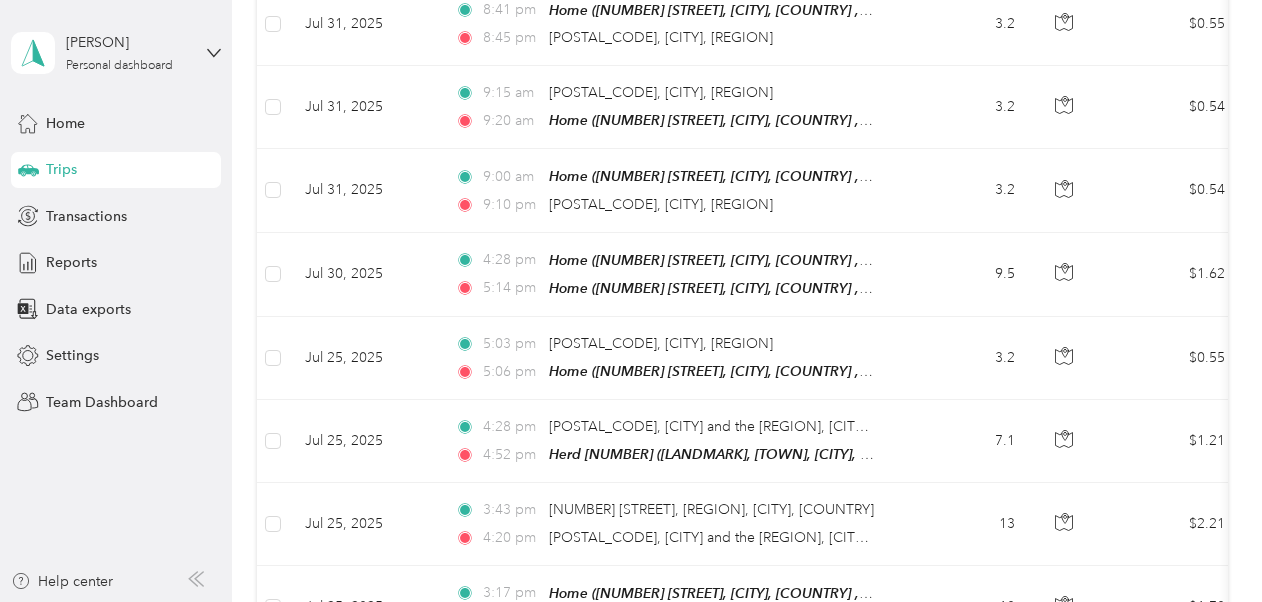 scroll, scrollTop: 1008, scrollLeft: 0, axis: vertical 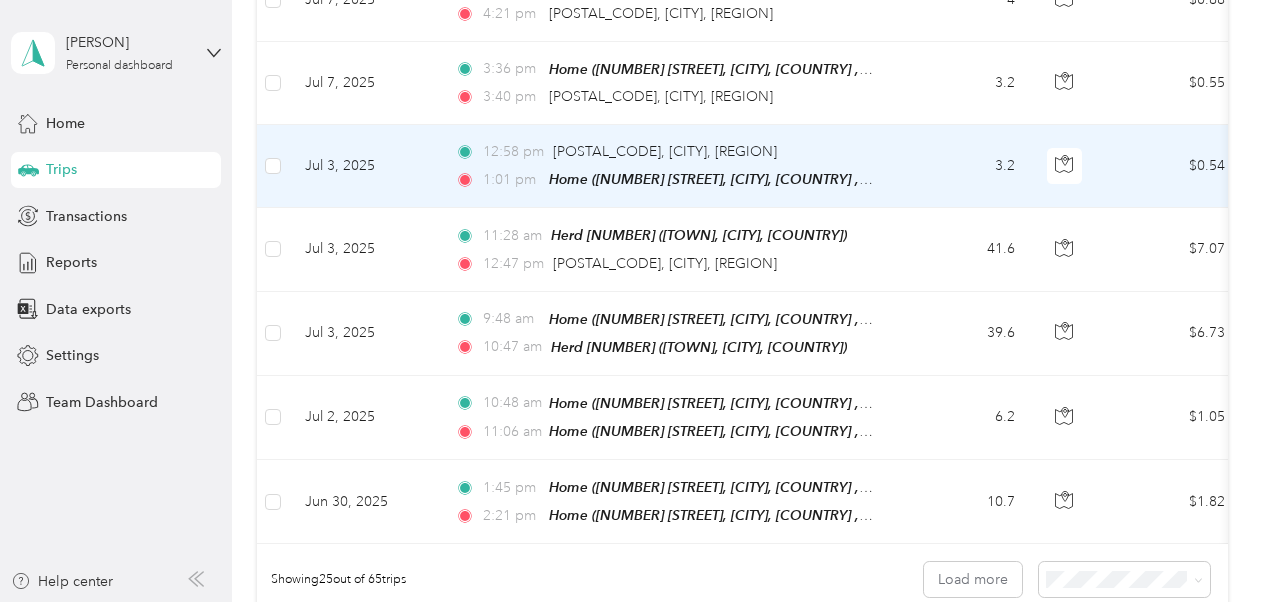 click on "Jul 3, 2025" at bounding box center (364, 166) 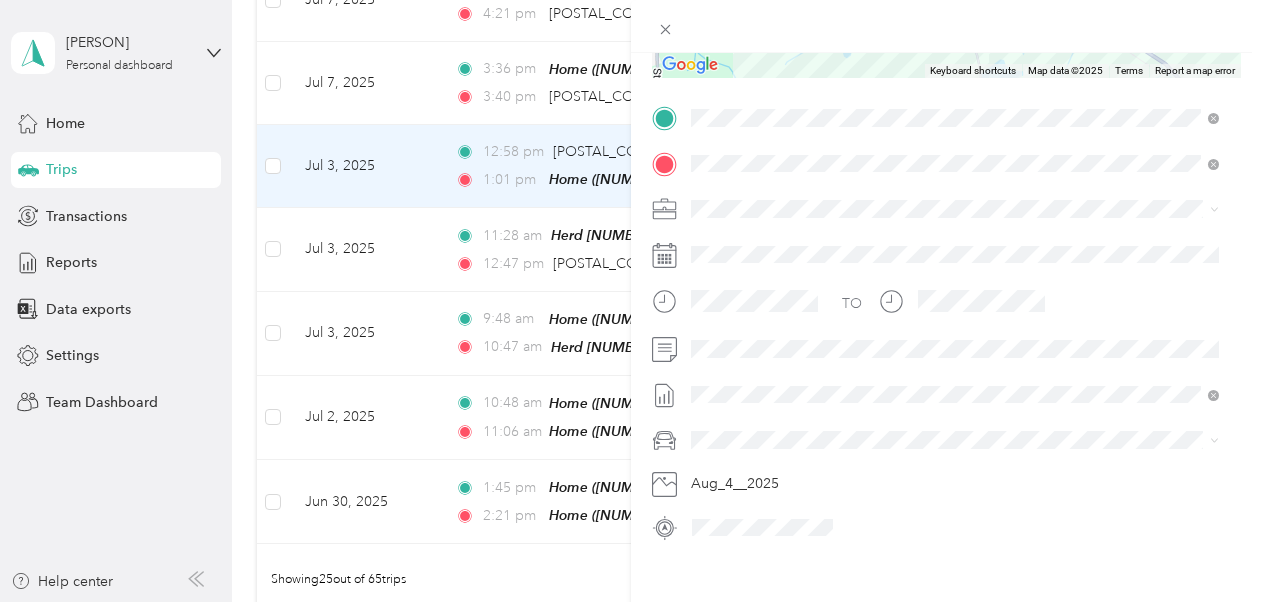 scroll, scrollTop: 372, scrollLeft: 0, axis: vertical 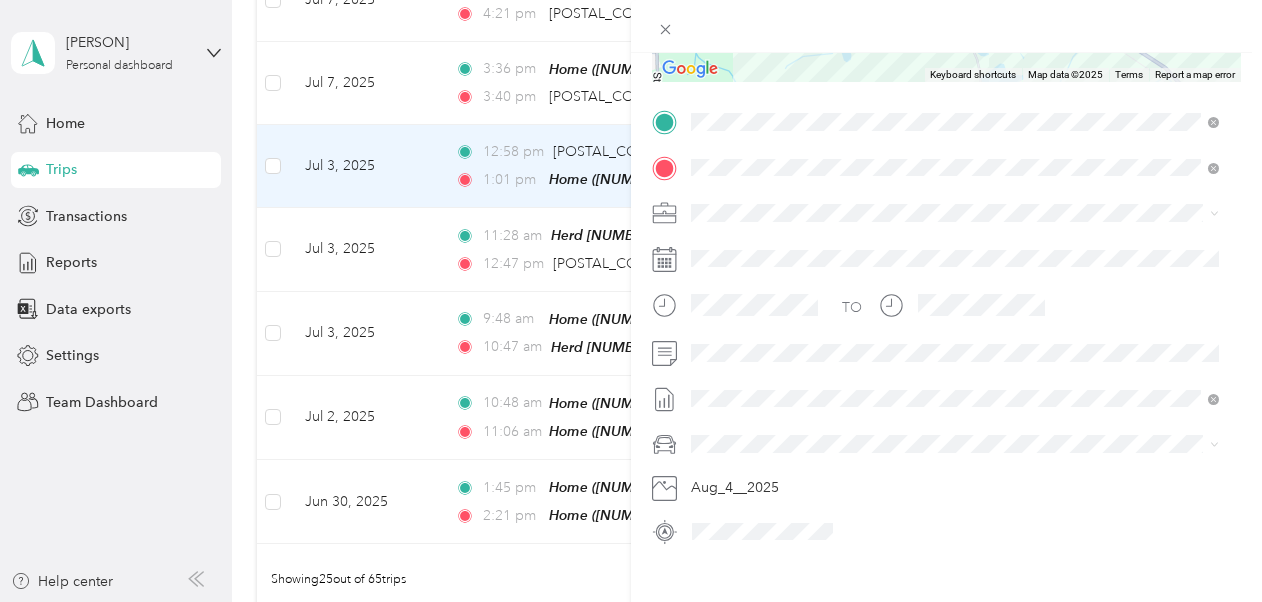 click on "Trip details Save This trip cannot be edited because it is either under review, approved, or paid. Contact your Team Manager to edit it. Miles 0.54 Value  ← Move left → Move right ↑ Move up ↓ Move down + Zoom in - Zoom out Home Jump left by 75% End Jump right by 75% Page Up Jump up by 75% Page Down Jump down by 75% Keyboard shortcuts Map Data Map data ©2025 Map data ©2025 500 m  Click to toggle between metric and imperial units Terms Report a map error TO Aug_4__2025" at bounding box center (631, 301) 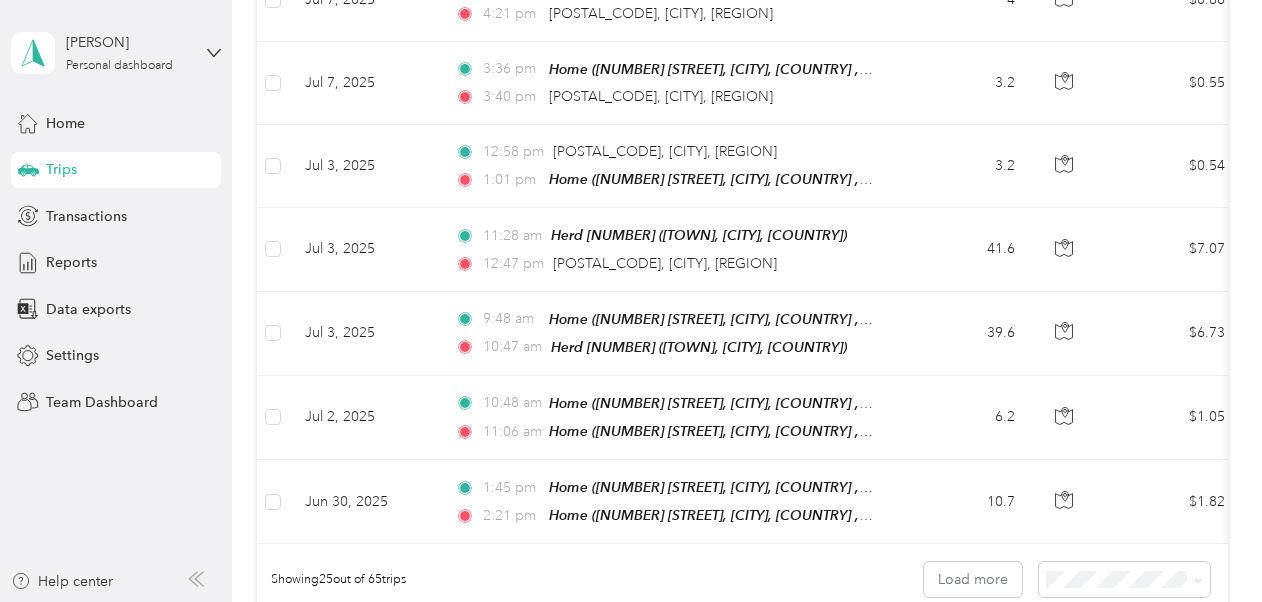 click on "Reports" at bounding box center (71, 262) 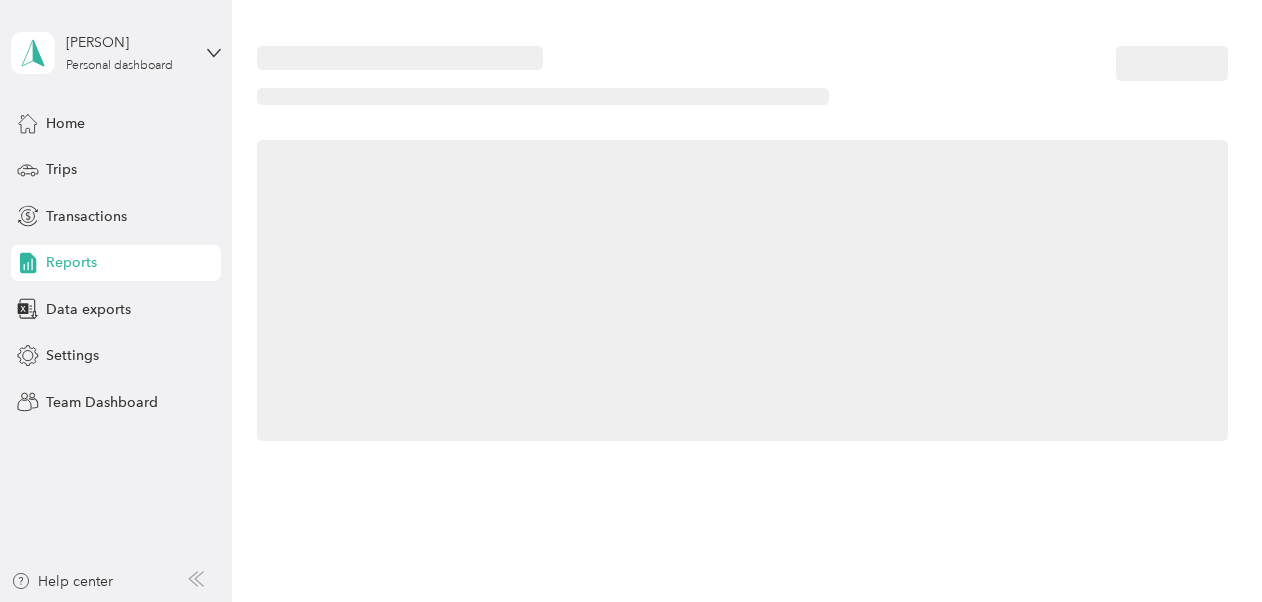 scroll, scrollTop: 0, scrollLeft: 0, axis: both 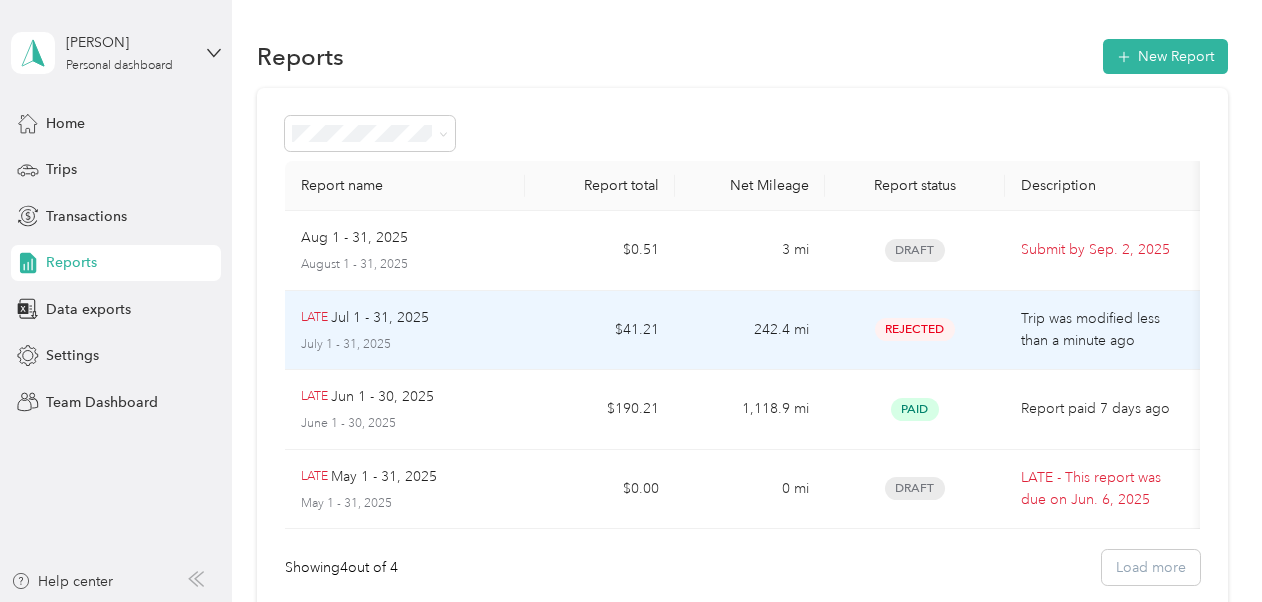 click on "Rejected" at bounding box center [915, 329] 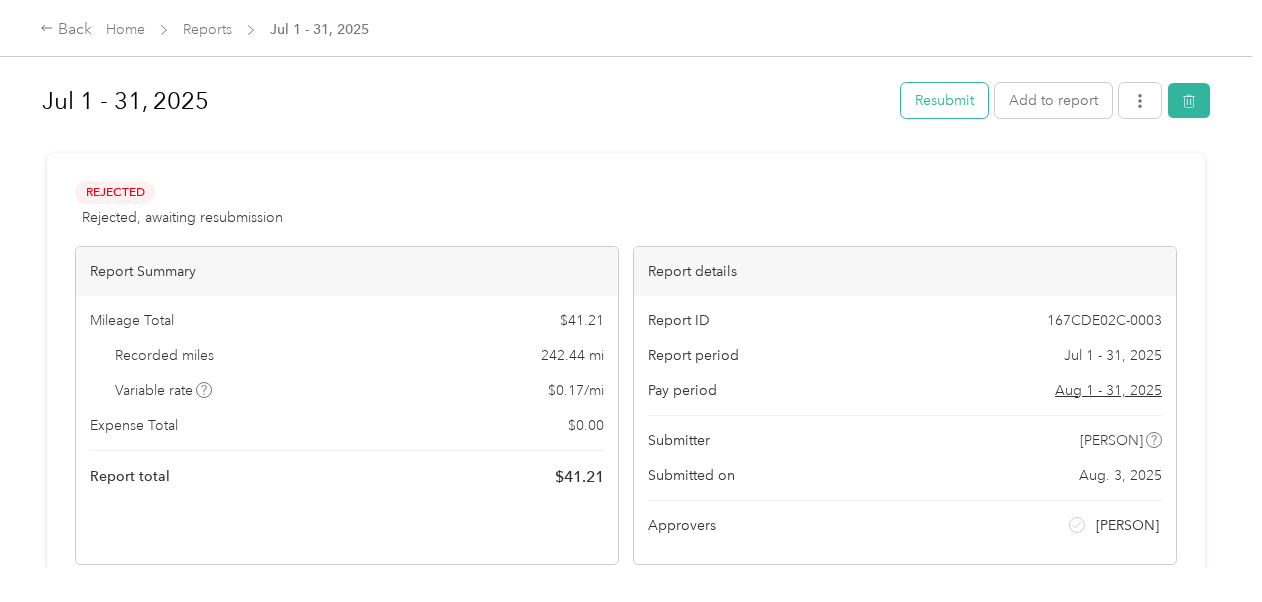 click on "Resubmit" at bounding box center (944, 100) 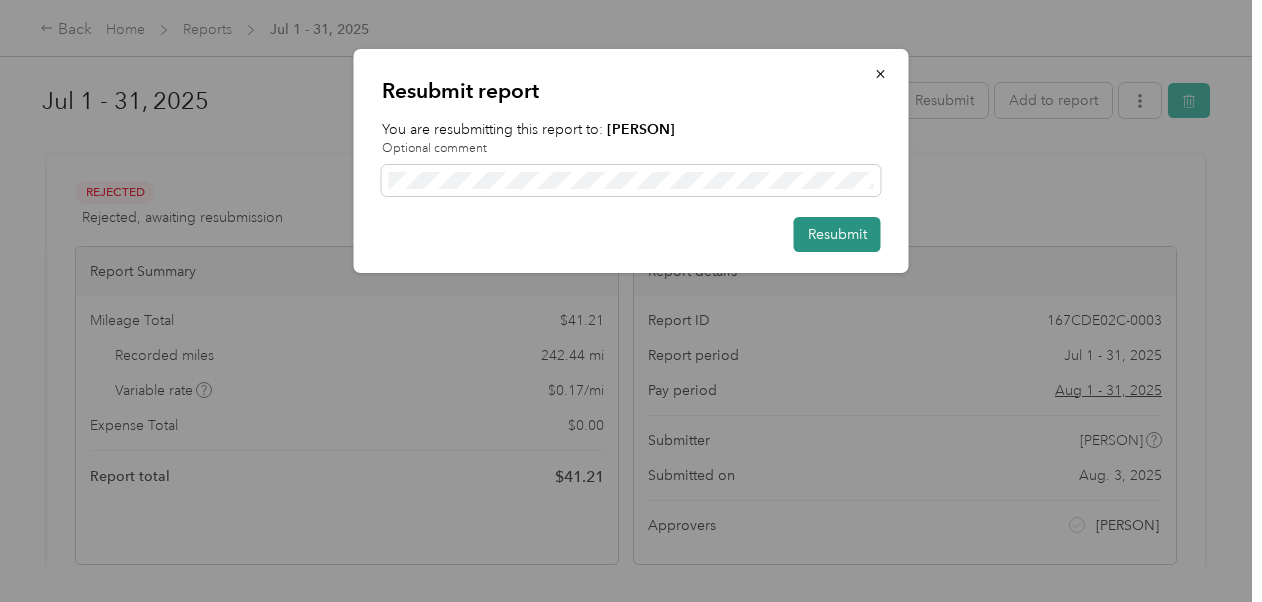 click on "Resubmit" at bounding box center [837, 234] 